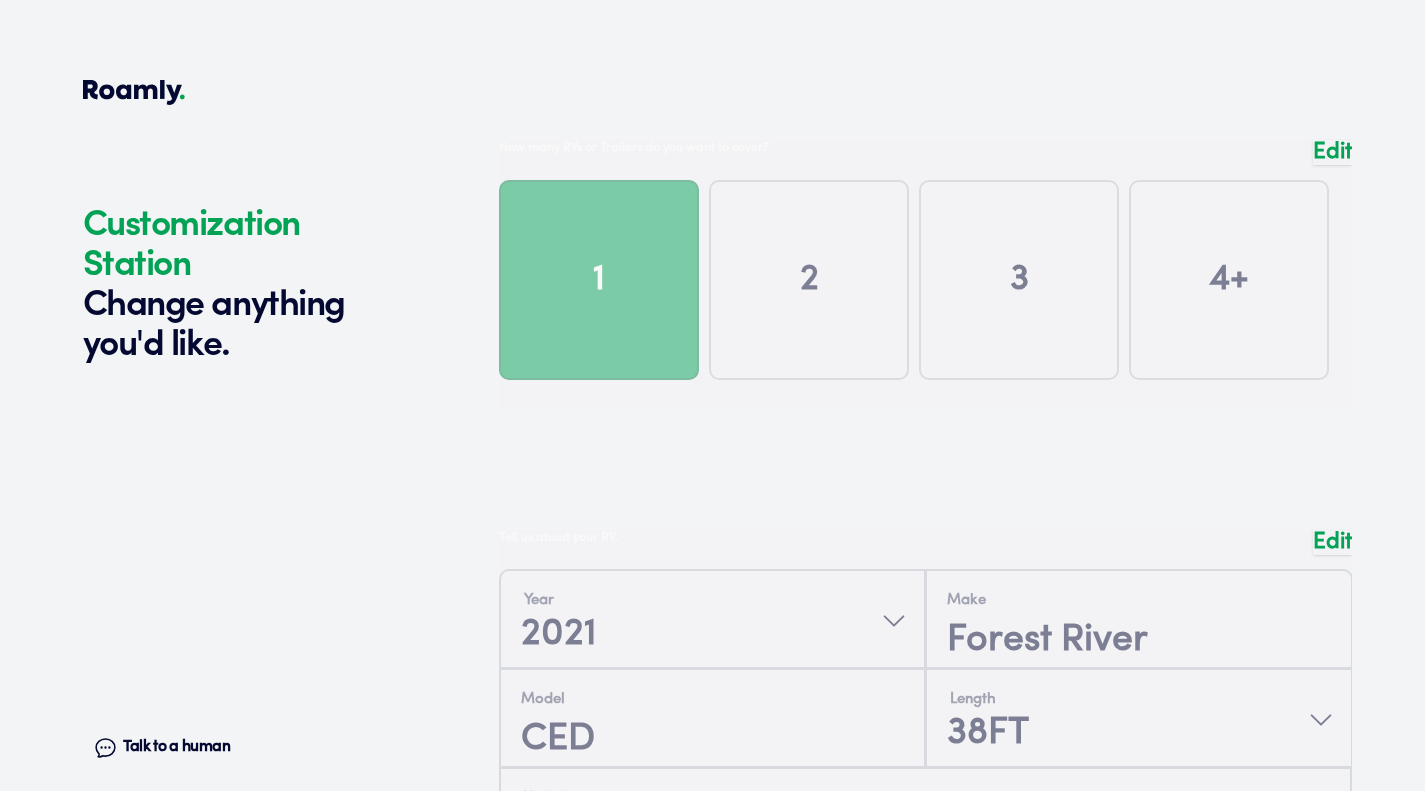 scroll, scrollTop: 8015, scrollLeft: 0, axis: vertical 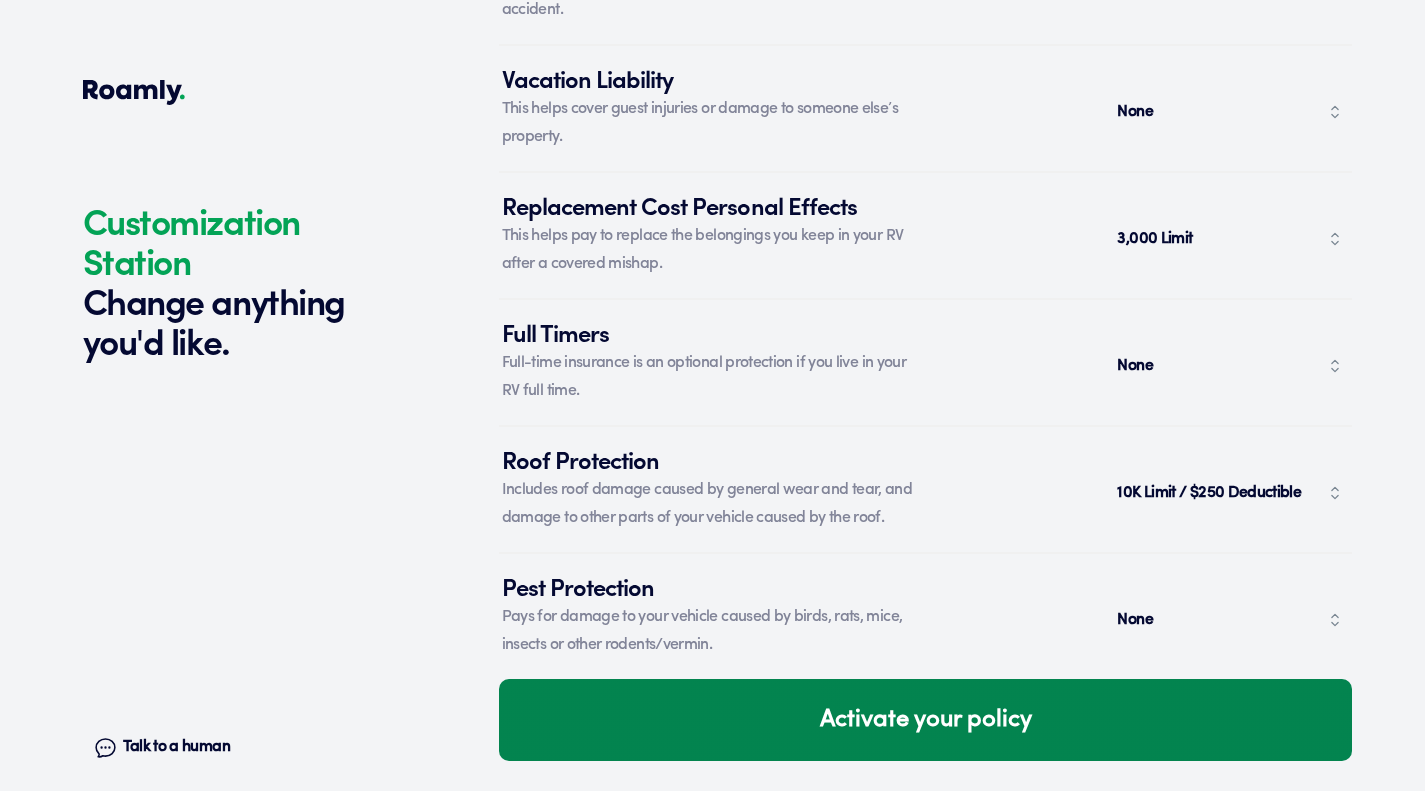 click on "Activate your policy" at bounding box center [925, 720] 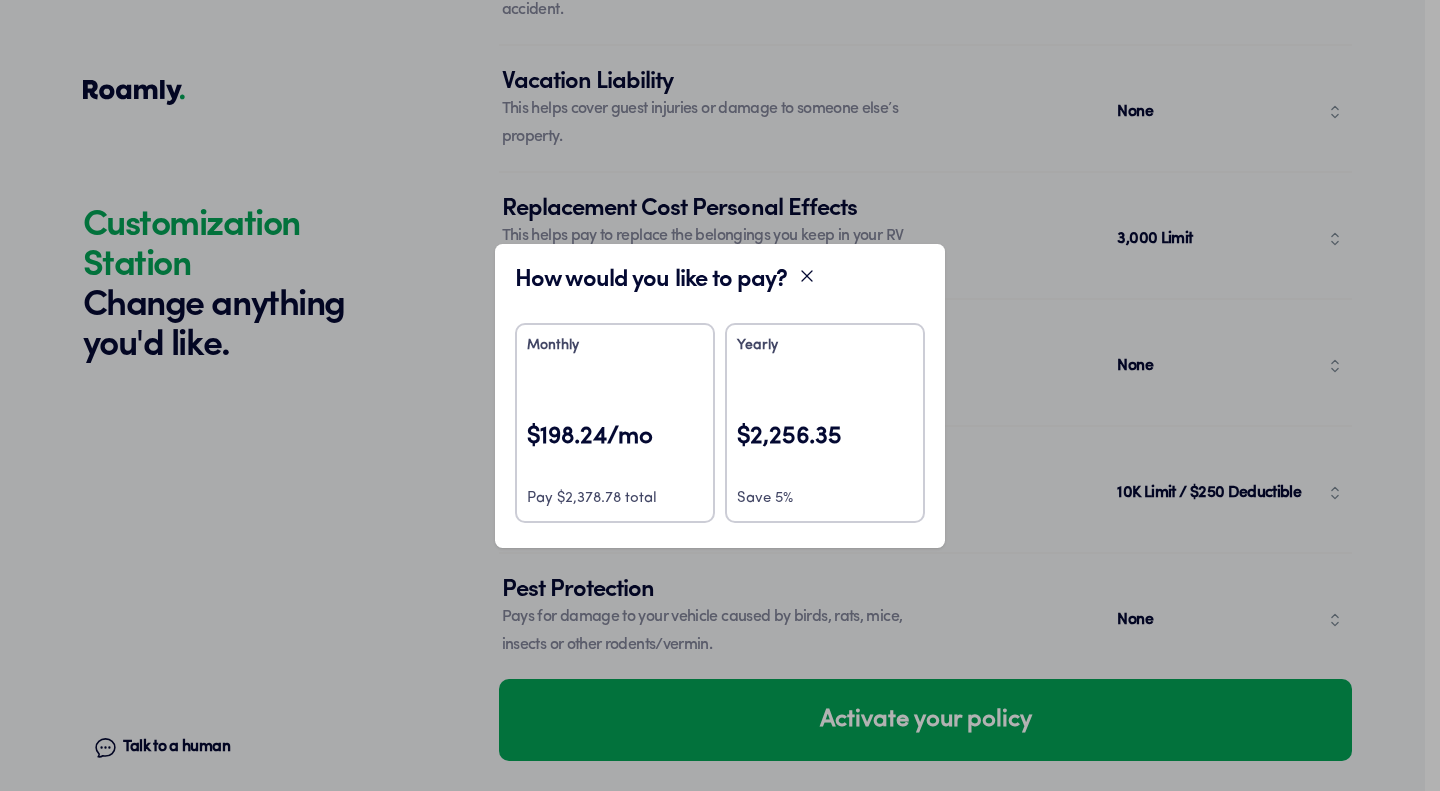 click on "Monthly $198.24/mo Pay $2,378.78 total" at bounding box center (615, 423) 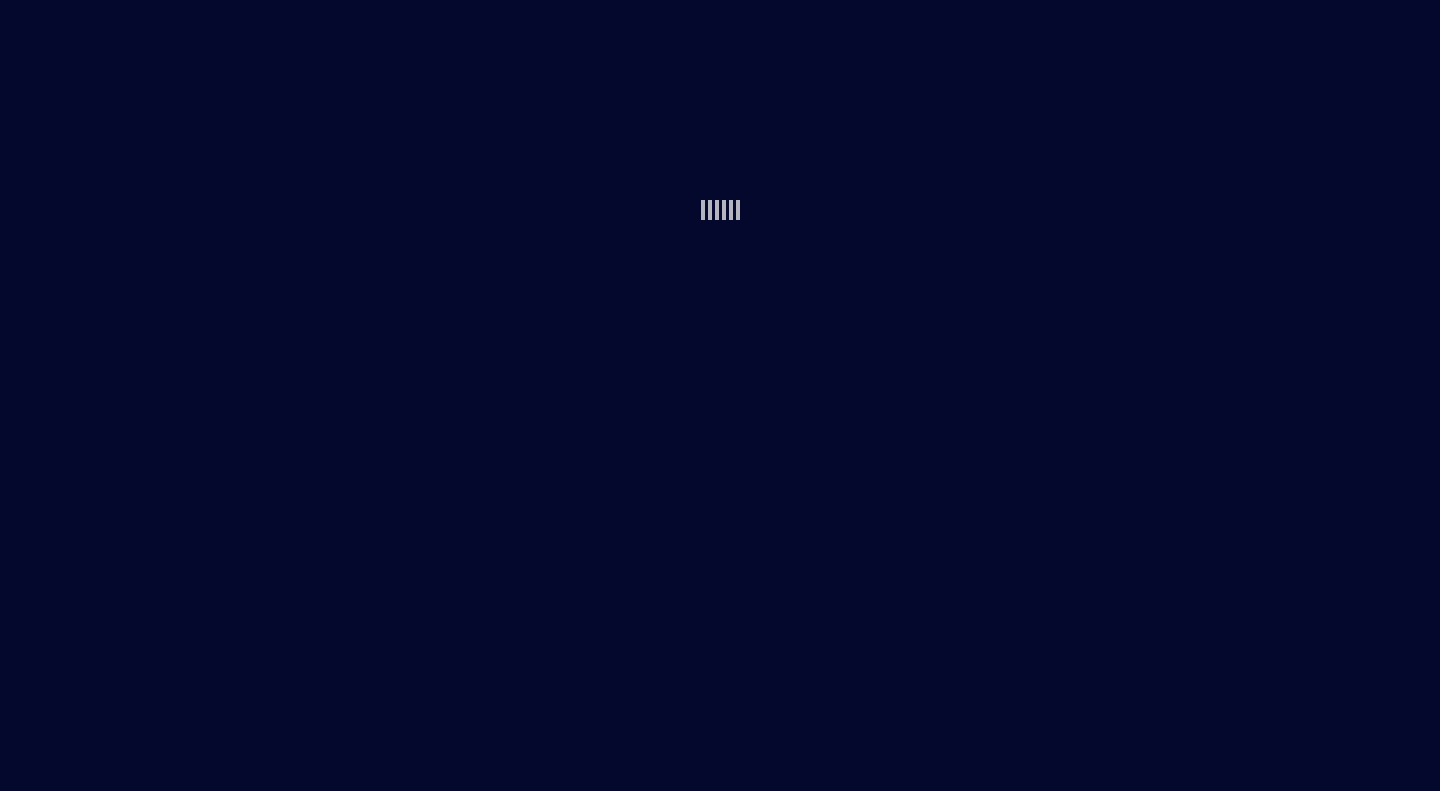 scroll, scrollTop: 0, scrollLeft: 0, axis: both 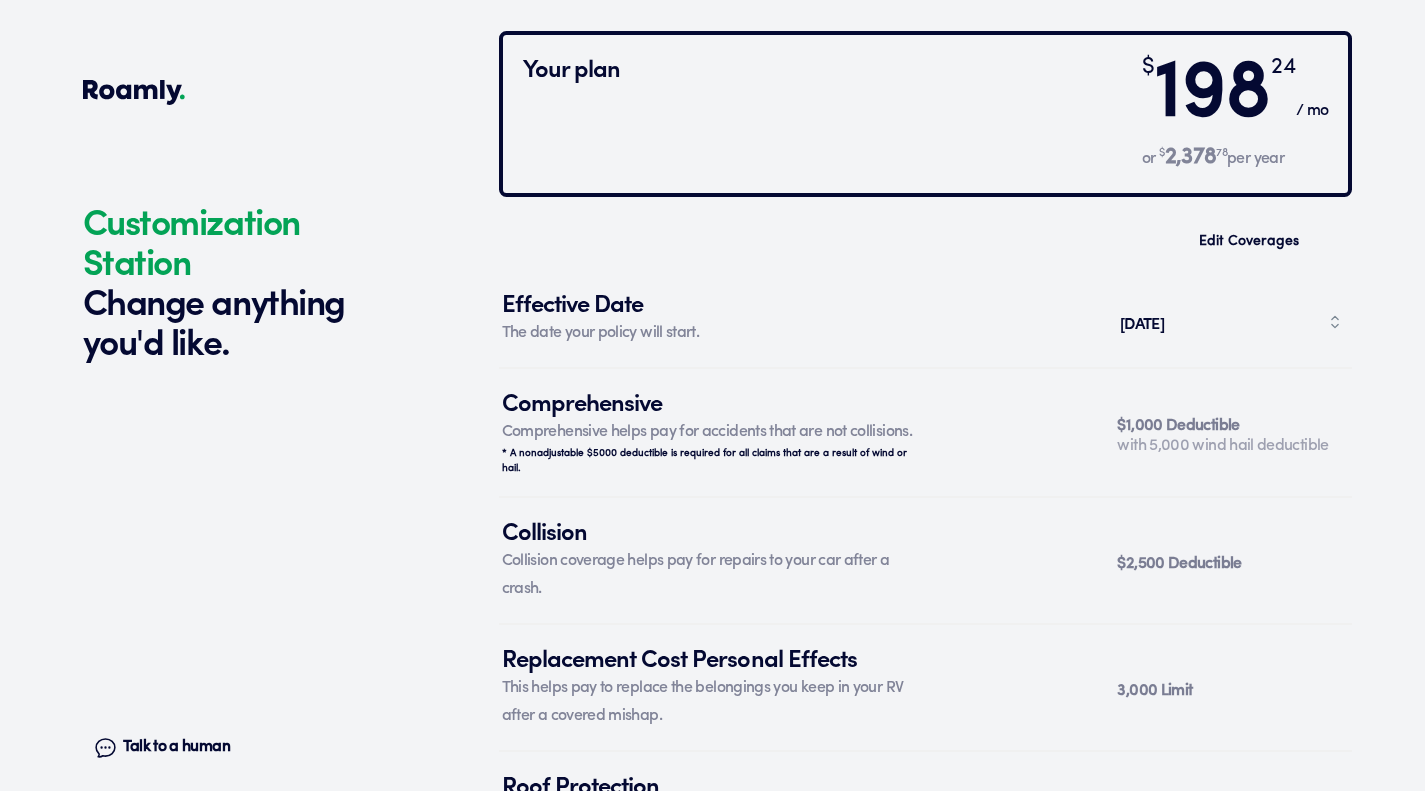click on "Jul 14, 2025" at bounding box center (1230, 322) 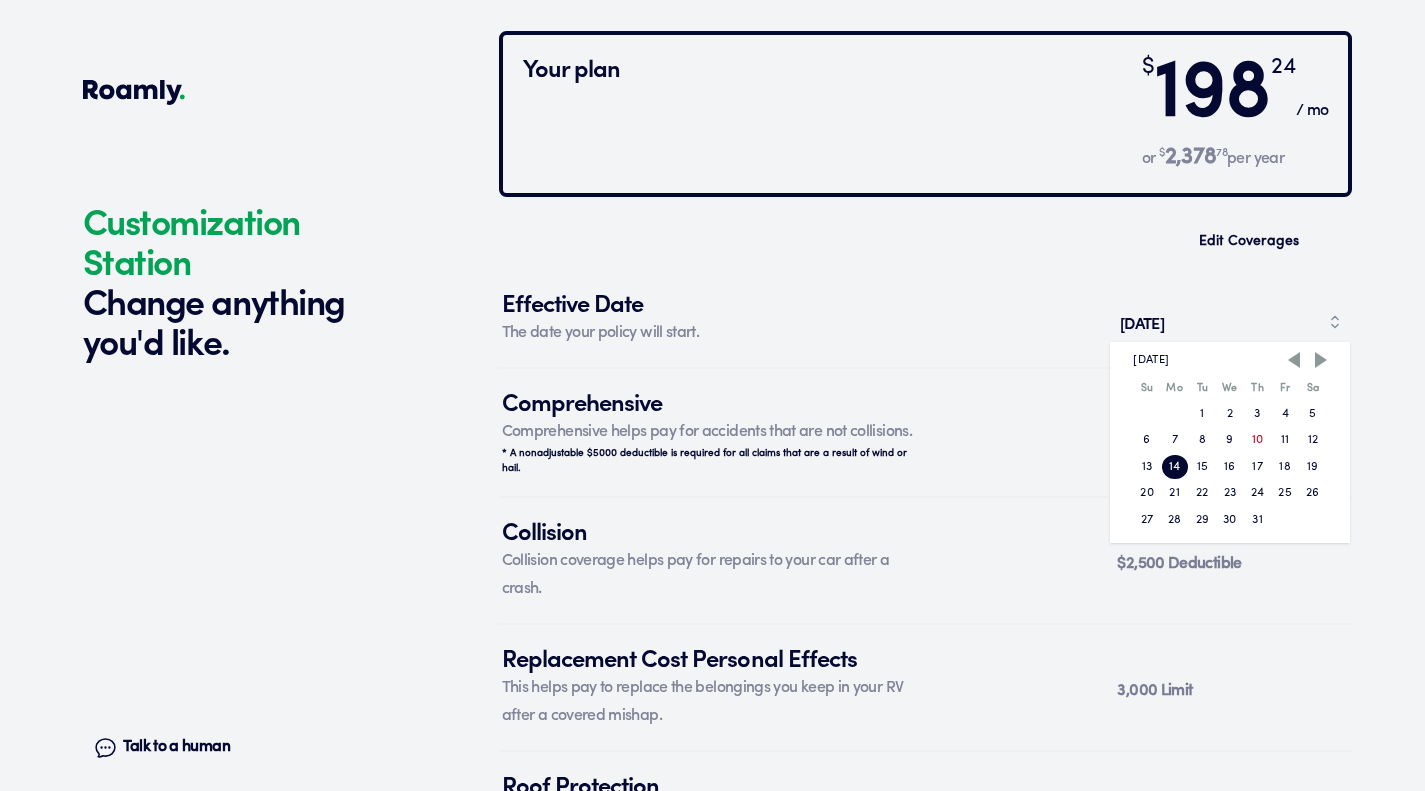 click on "11" at bounding box center [1285, 440] 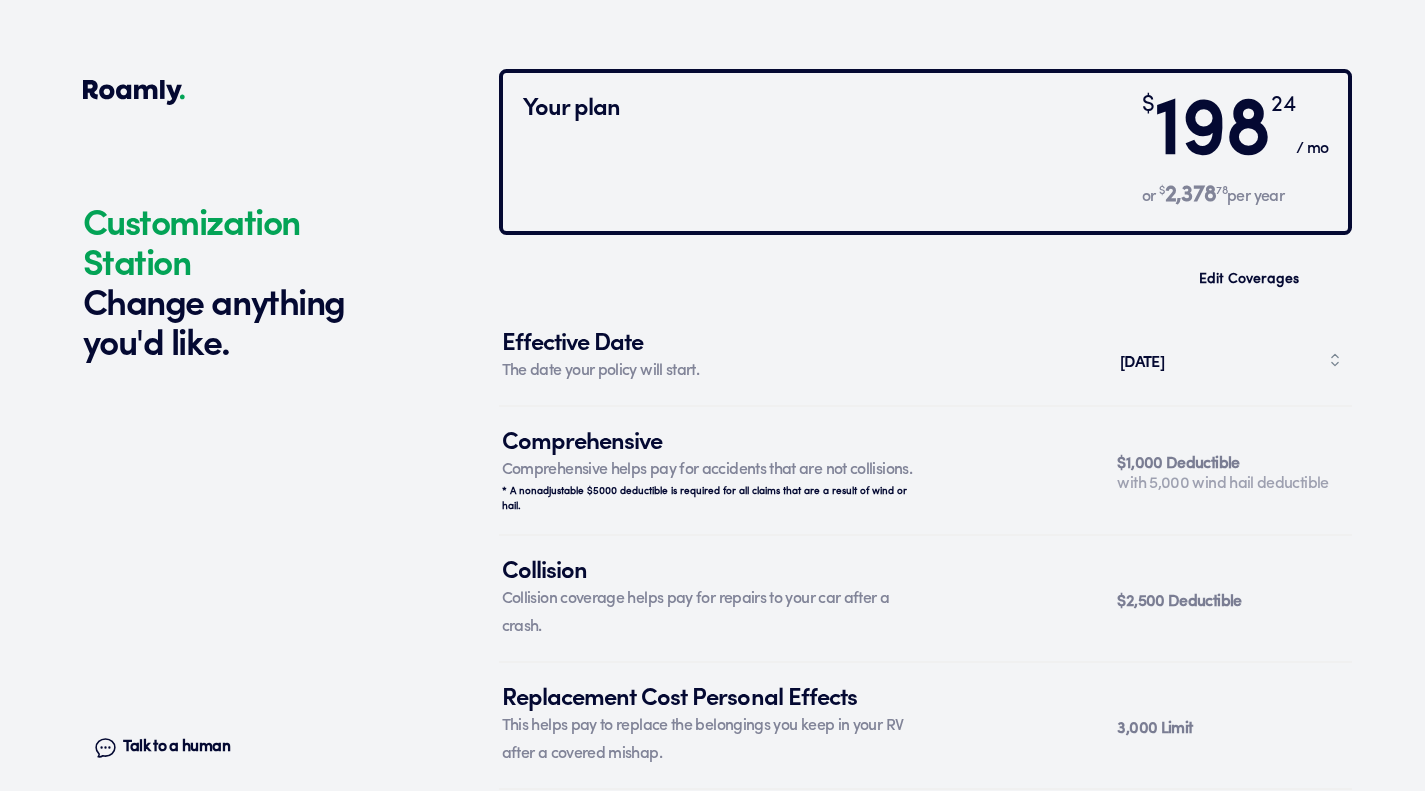 scroll, scrollTop: 7220, scrollLeft: 0, axis: vertical 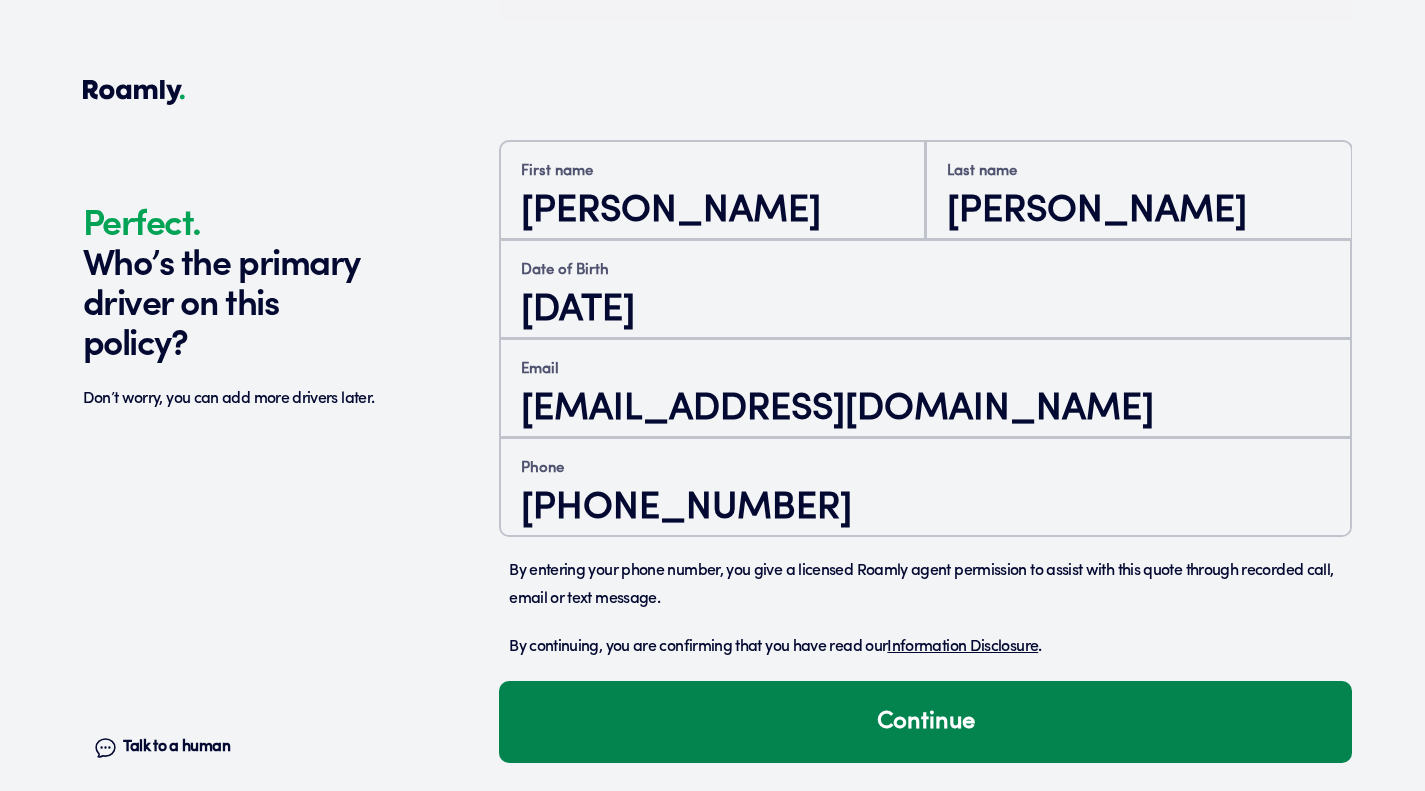 click on "Continue" at bounding box center [925, 722] 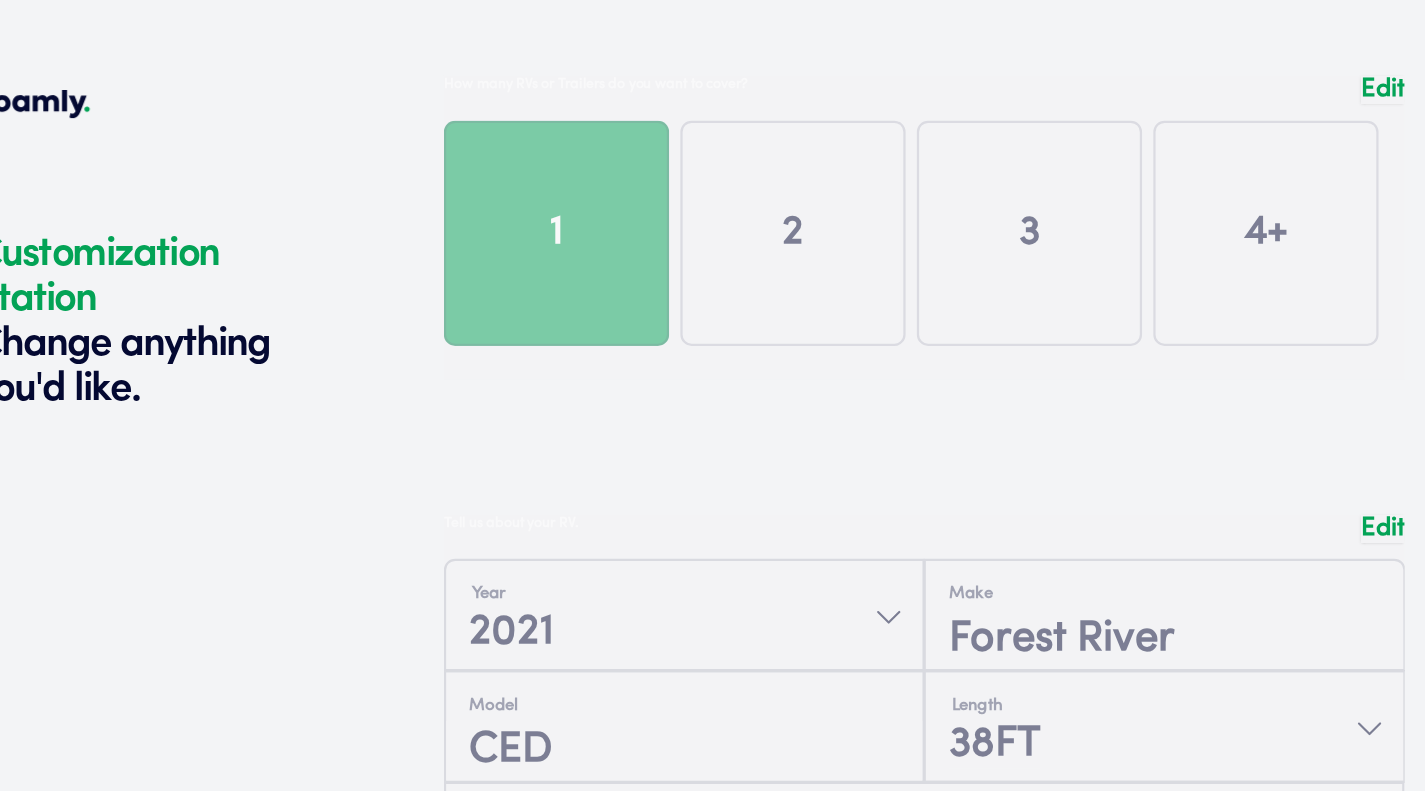 scroll, scrollTop: 0, scrollLeft: 0, axis: both 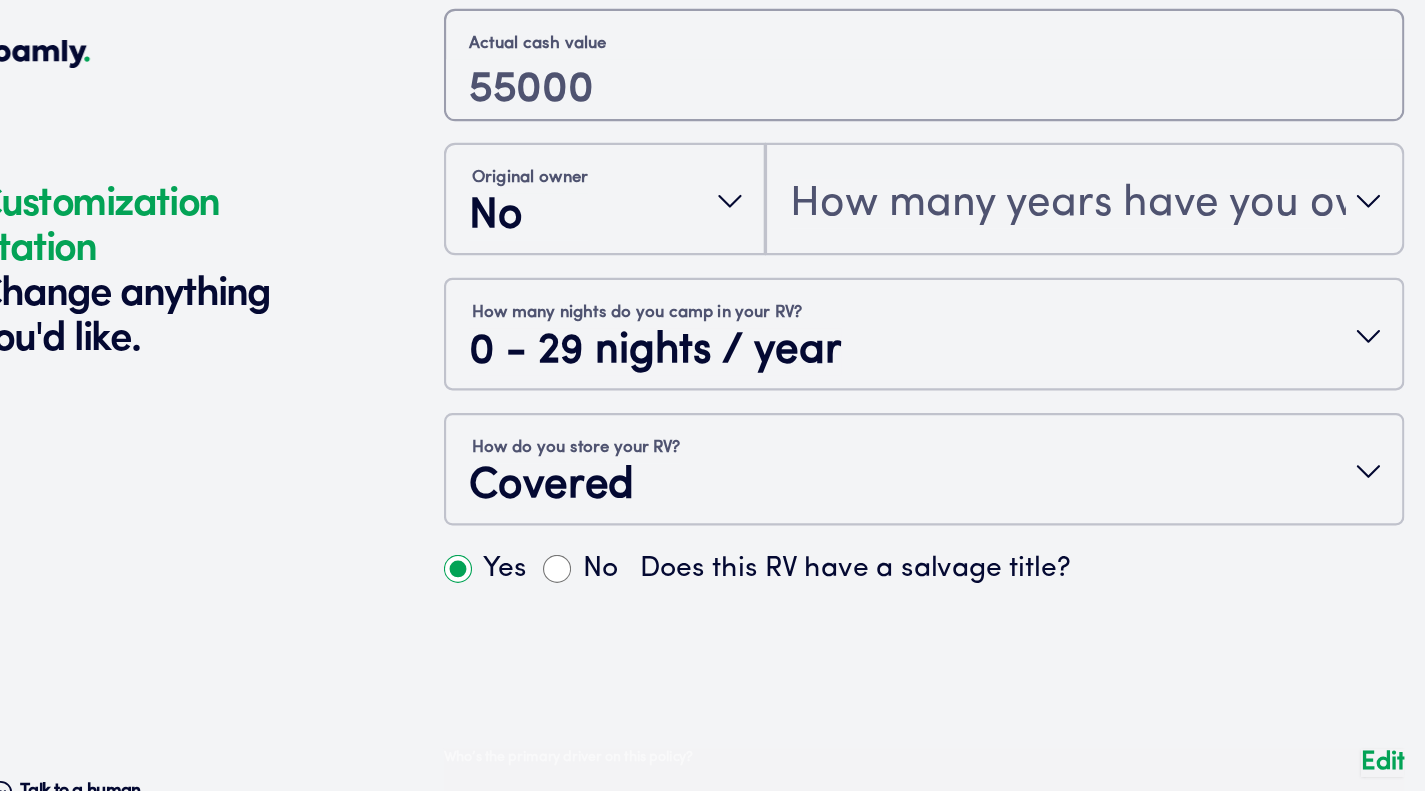 click at bounding box center [925, 142] 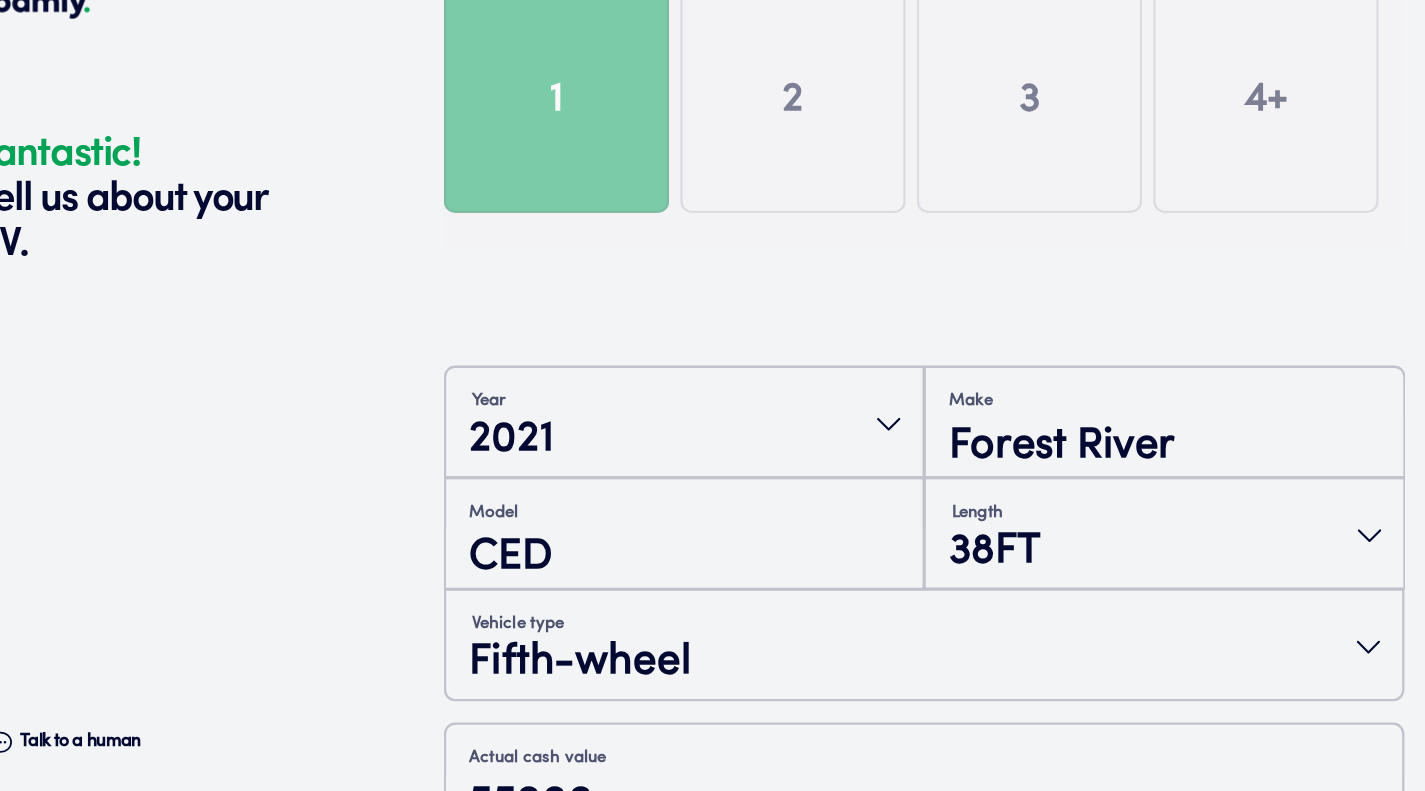 scroll, scrollTop: 301, scrollLeft: 0, axis: vertical 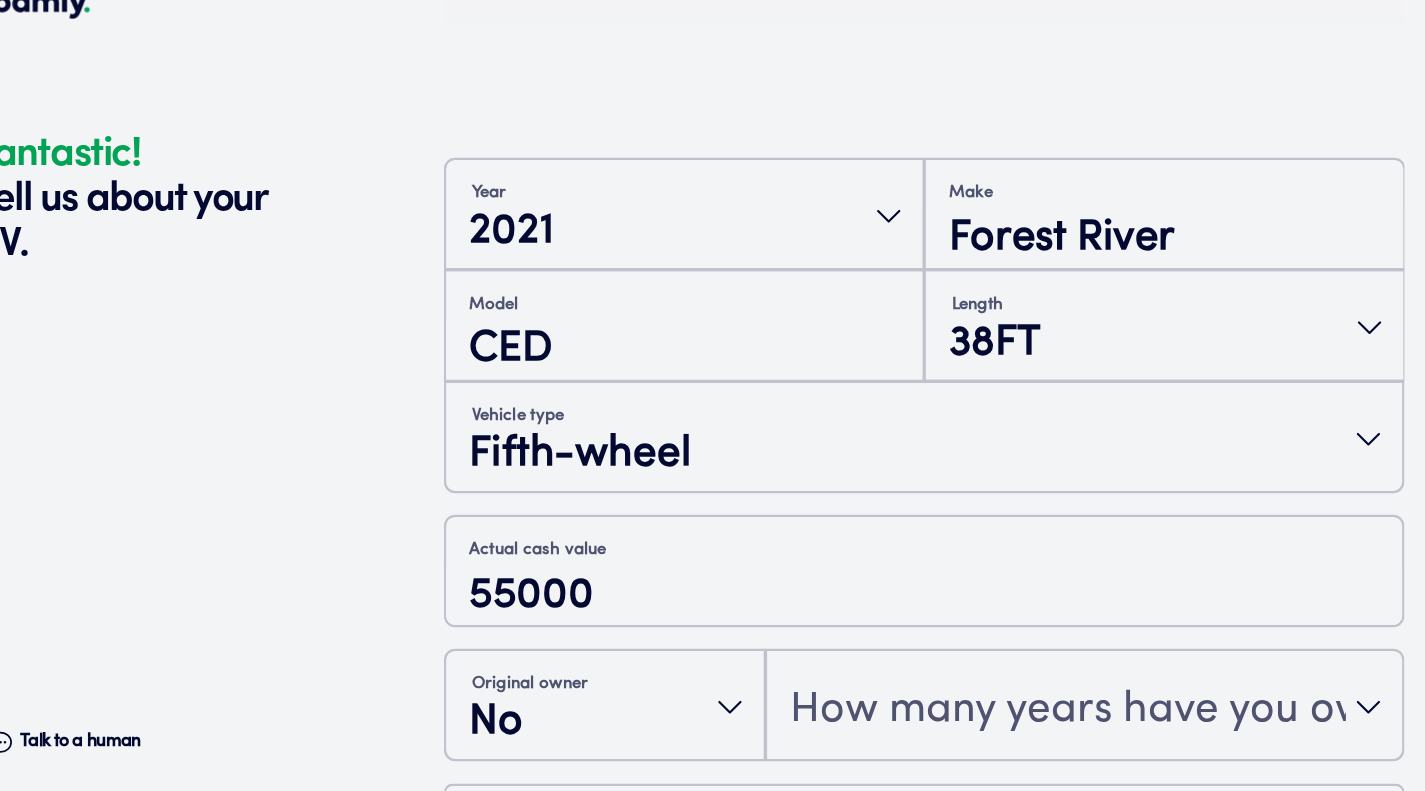 click on "Make Forest River" at bounding box center (1138, 278) 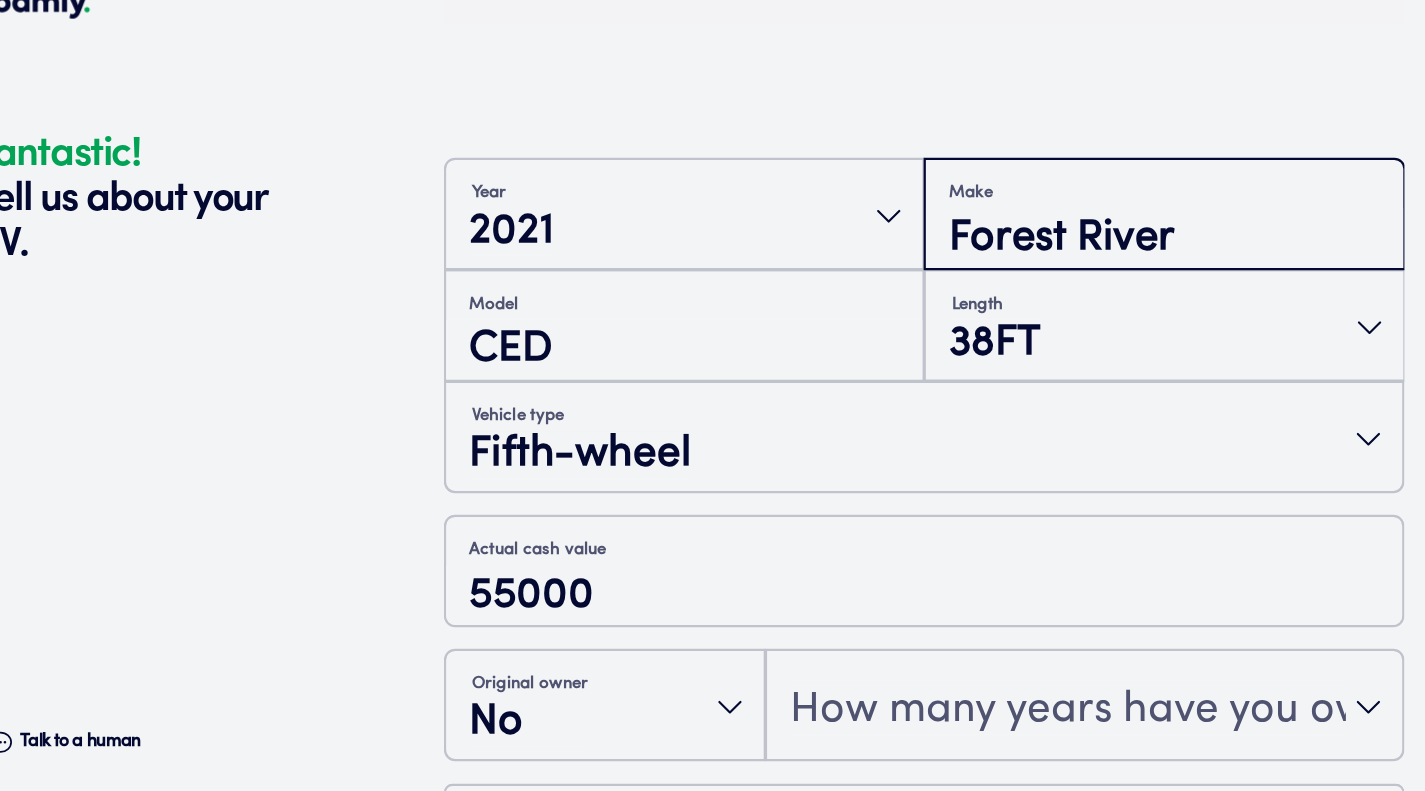 scroll, scrollTop: 1, scrollLeft: 0, axis: vertical 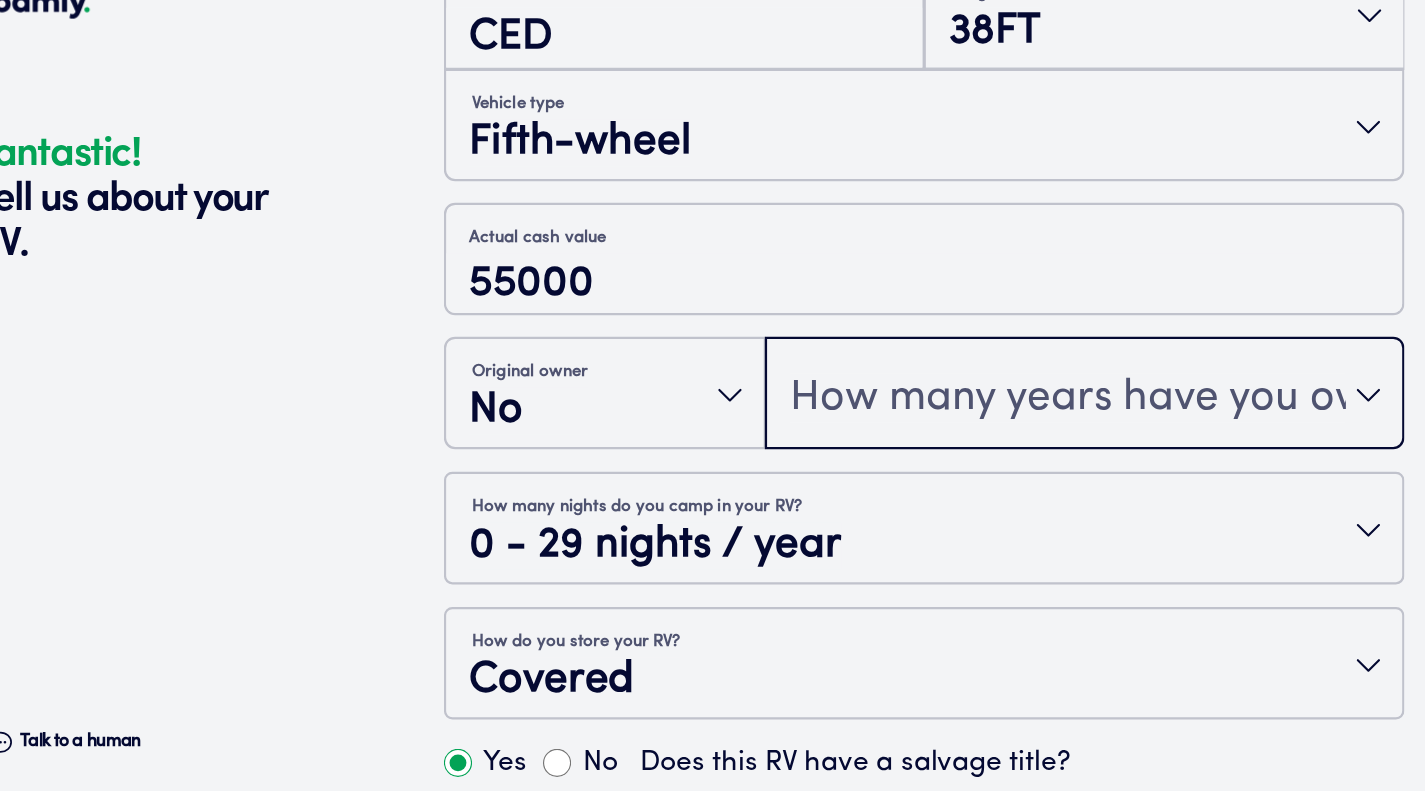 click on "How many years have you owned it?" at bounding box center [1068, 439] 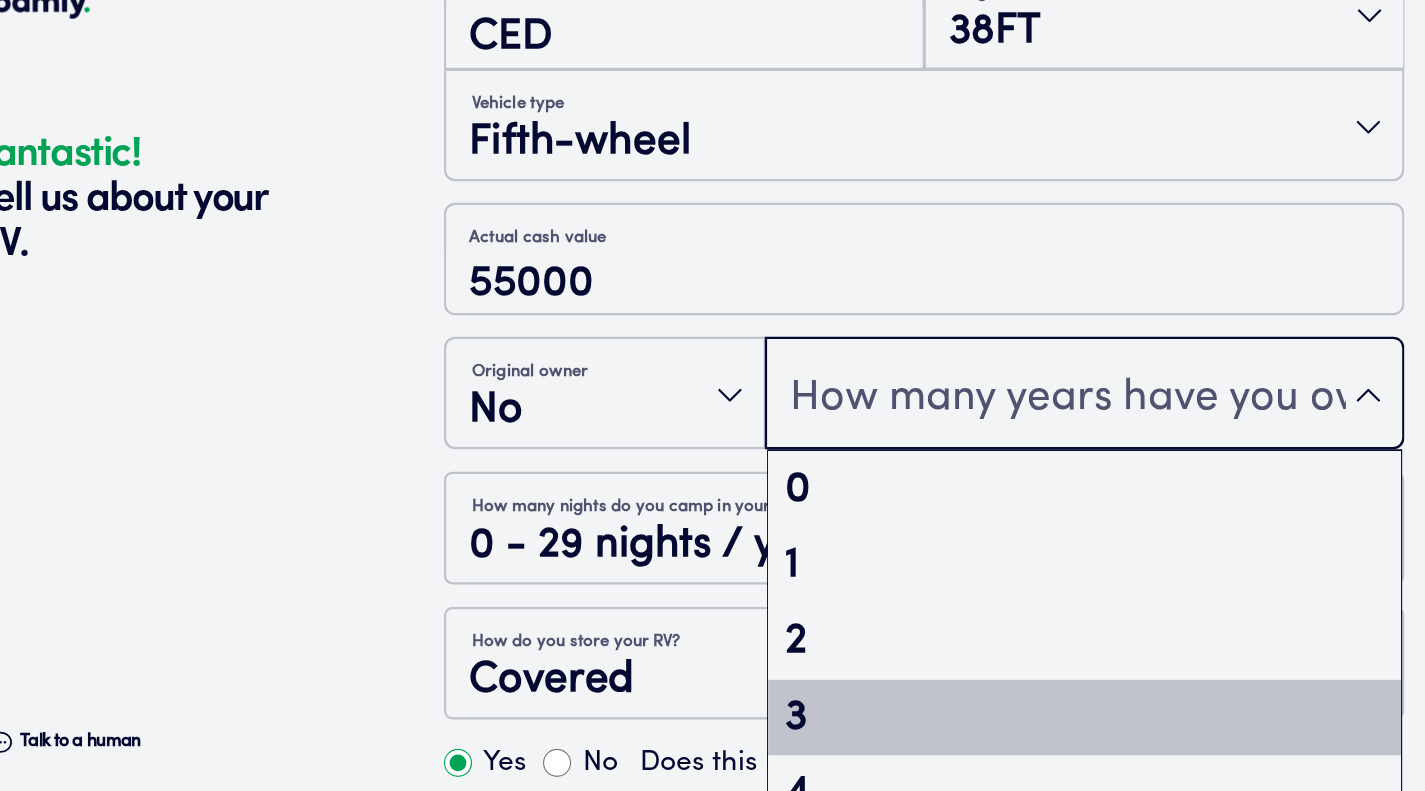 click on "3" at bounding box center [1068, 726] 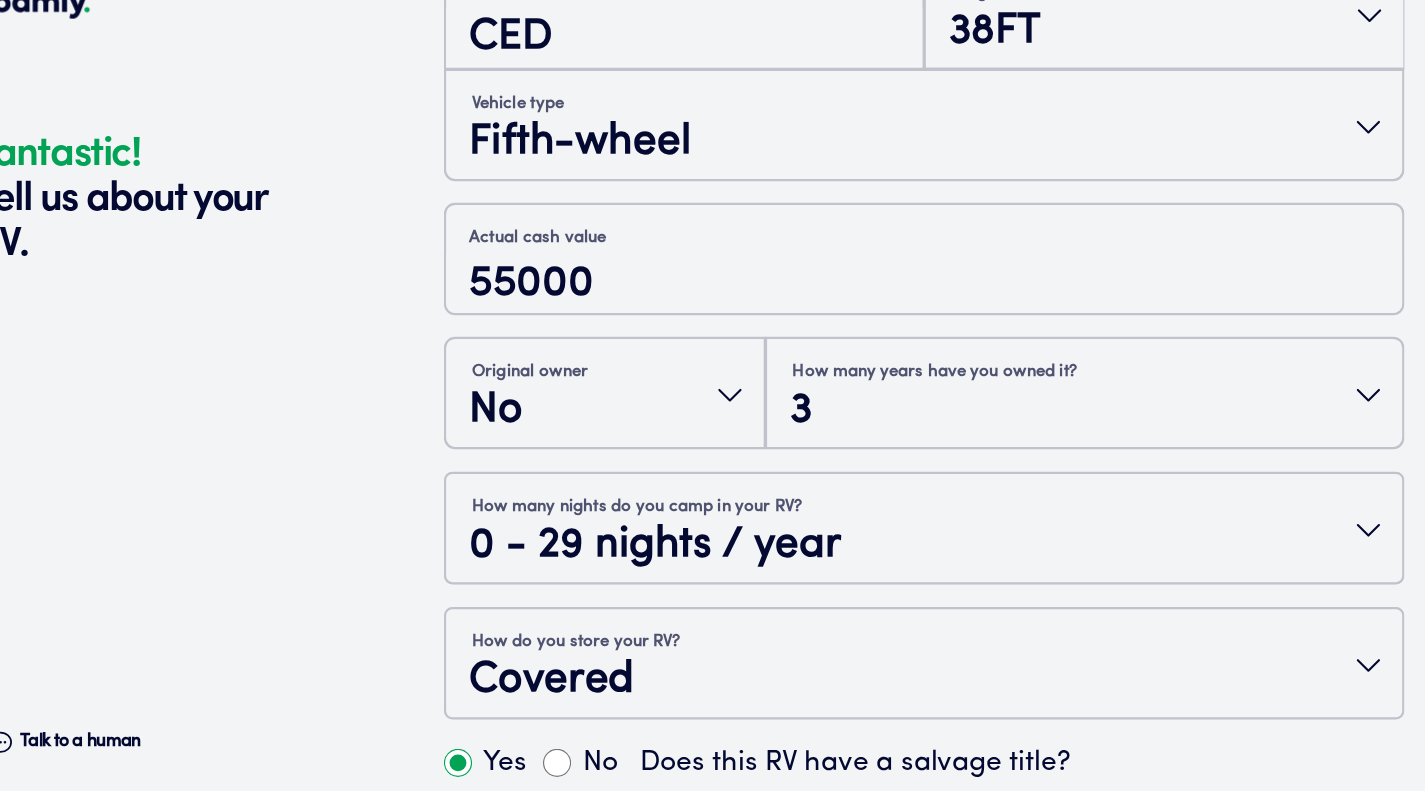 click on "Fantastic! Tell us about your RV. Talk to a human Chat" at bounding box center [286, 169] 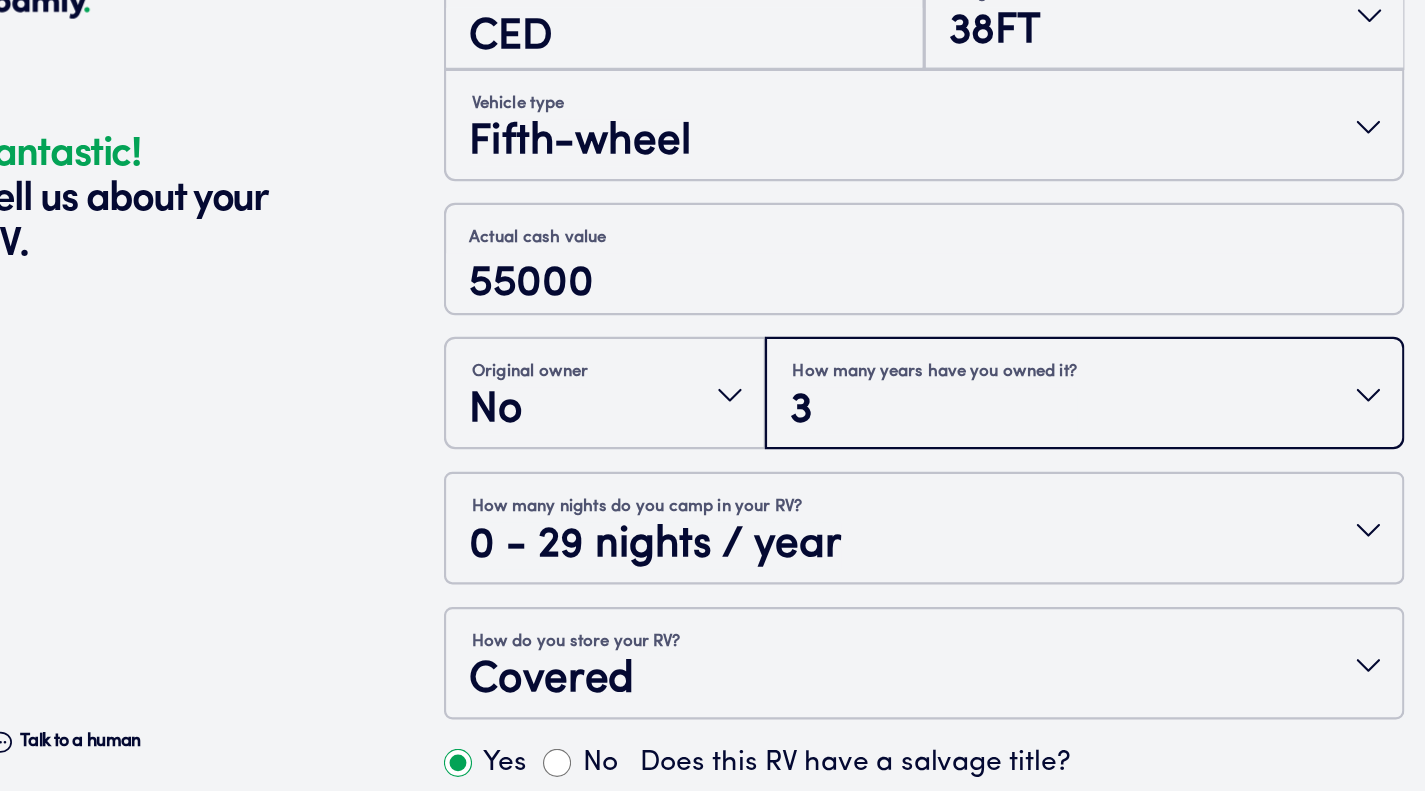 click on "How many years have you owned it? 3" at bounding box center (1068, 439) 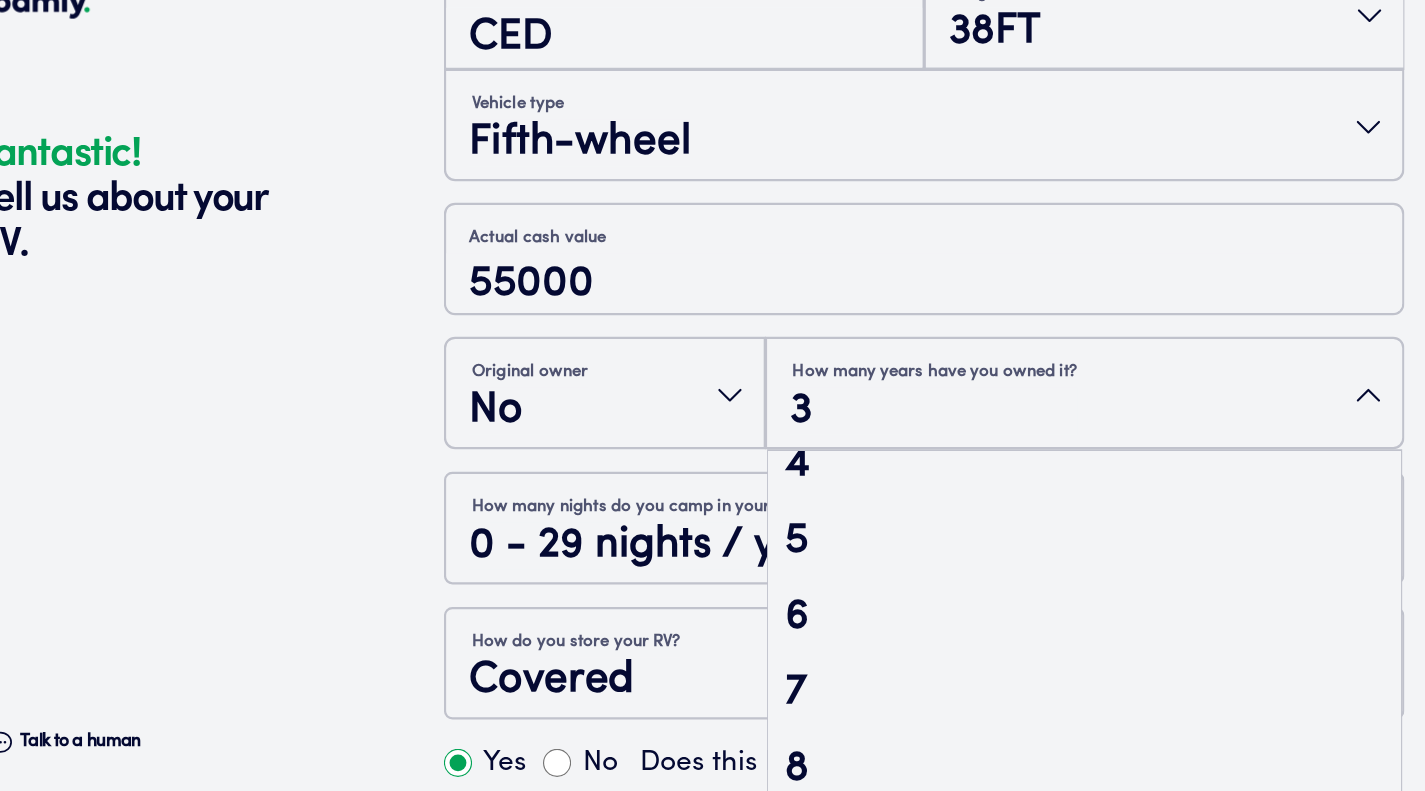 scroll, scrollTop: 338, scrollLeft: 0, axis: vertical 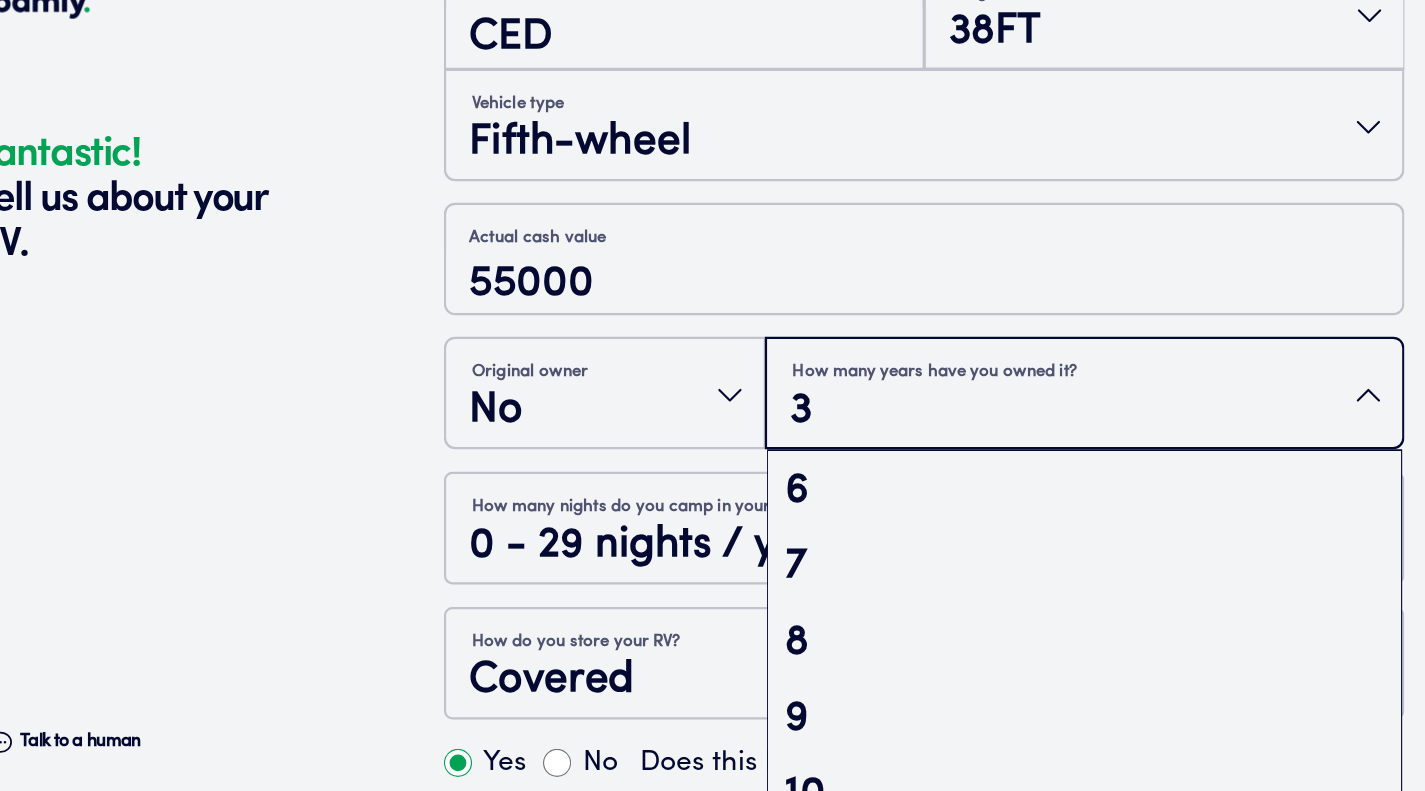 click on "6" at bounding box center (1068, 524) 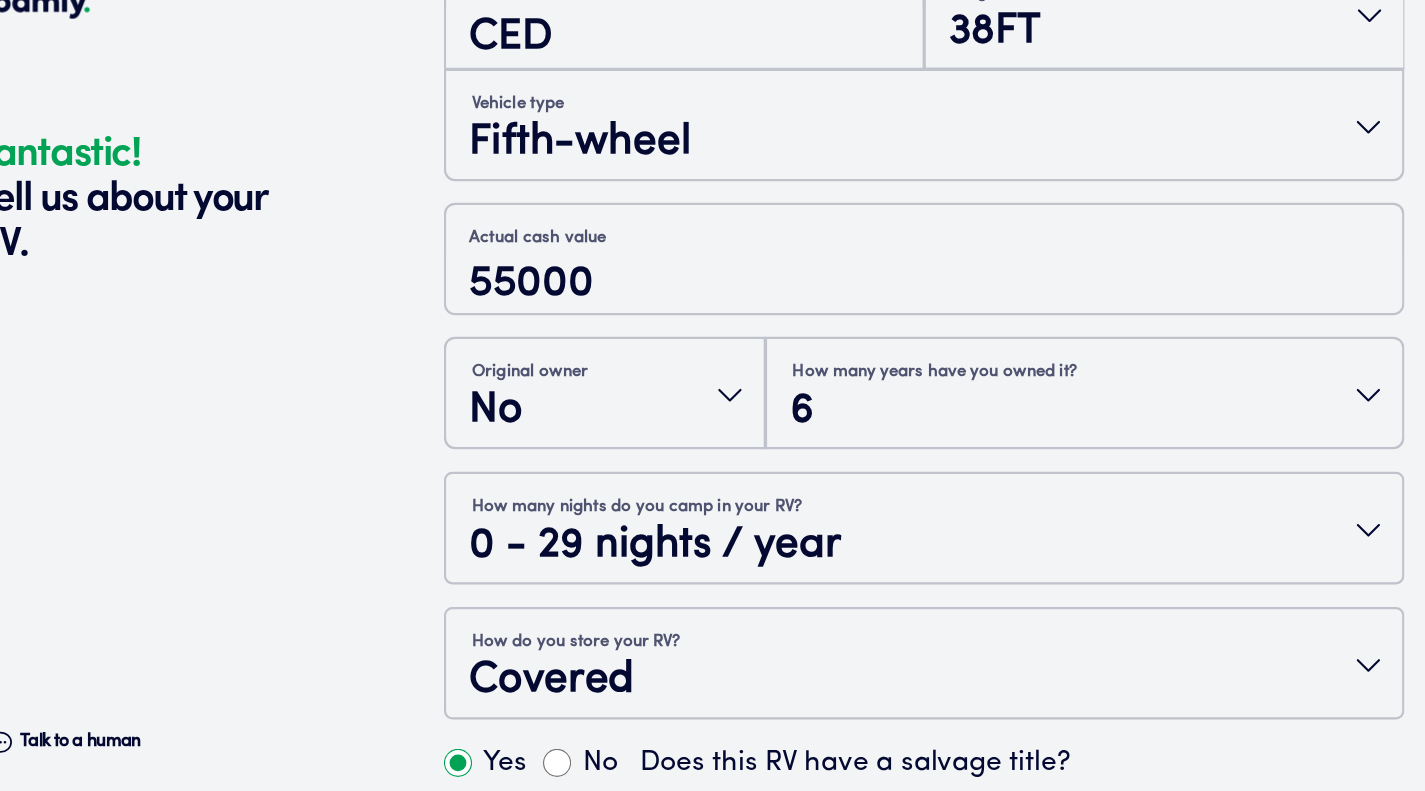 click on "Fantastic! Tell us about your RV. Talk to a human Chat 1 2 3 4+ Edit How many RVs or Trailers do you want to cover? Fantastic! Tell us about your RV. Talk to a human Chat Year 2021 Make Forest River Model CED Length 38FT Vehicle type Fifth-wheel Actual cash value 55000 Original owner No How many years have you owned it? 6 How many nights do you camp in your RV? 0 - 29 nights / year How do you store your RV? Covered Yes No Does this RV have a salvage title? Continue" at bounding box center [712, 169] 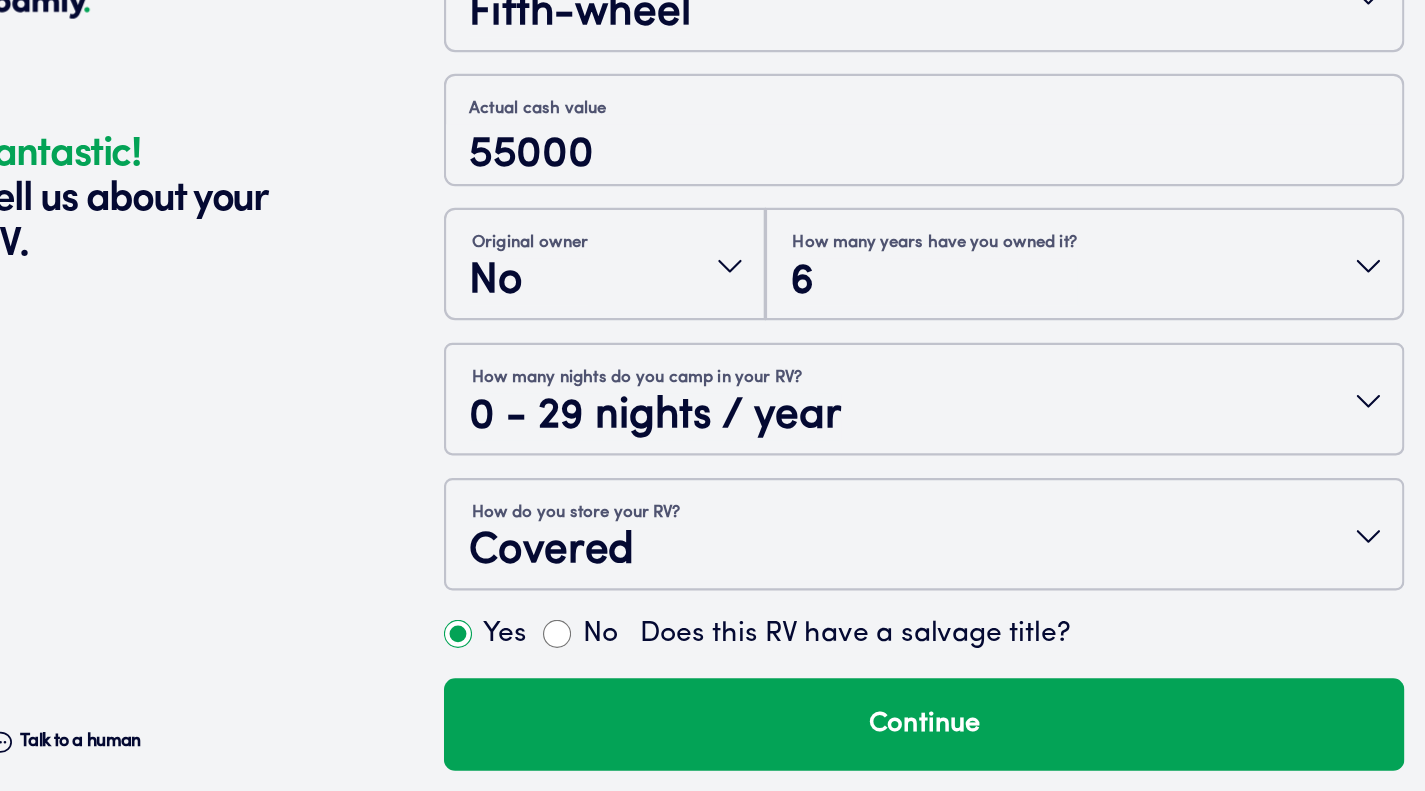 scroll, scrollTop: 703, scrollLeft: 0, axis: vertical 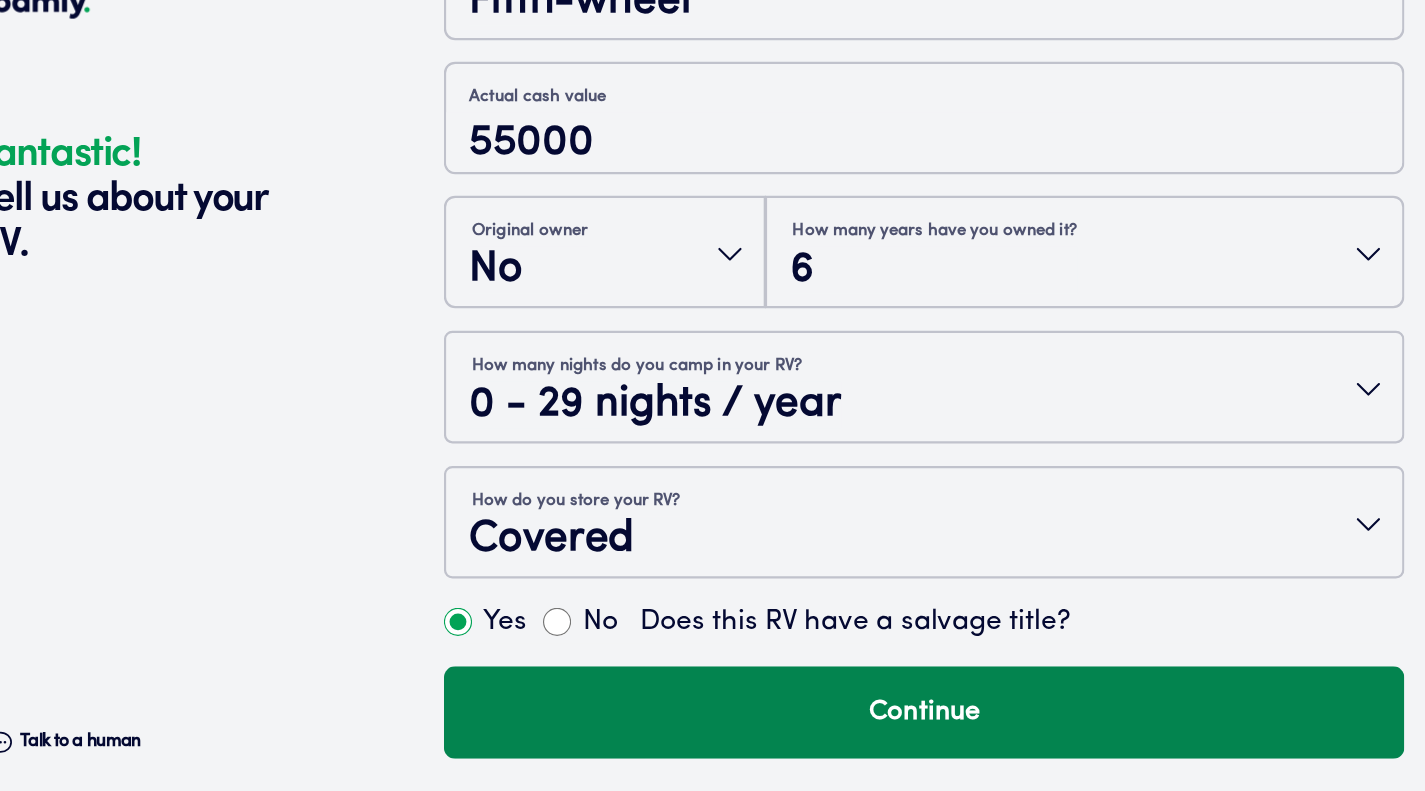 click on "Continue" at bounding box center [925, 721] 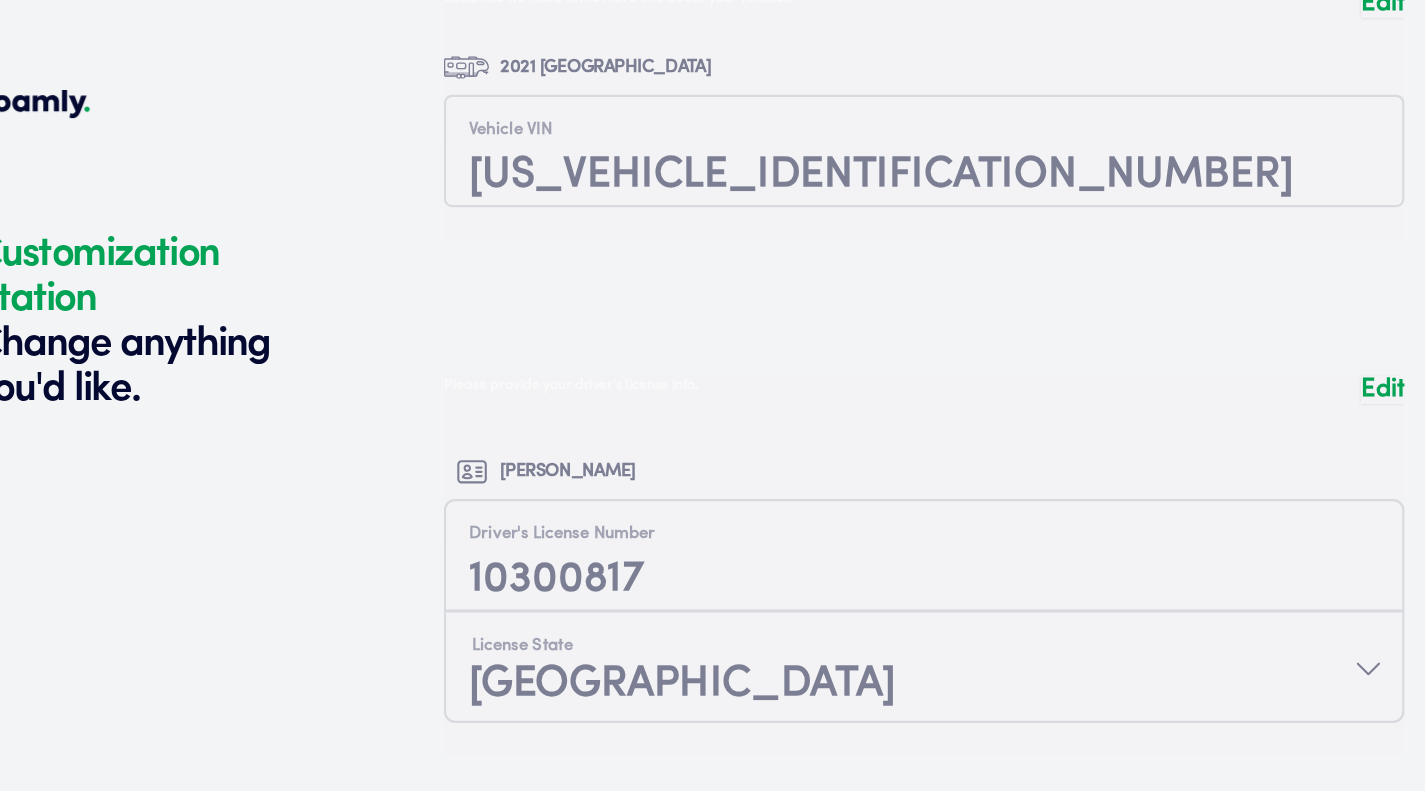 scroll, scrollTop: 5821, scrollLeft: 0, axis: vertical 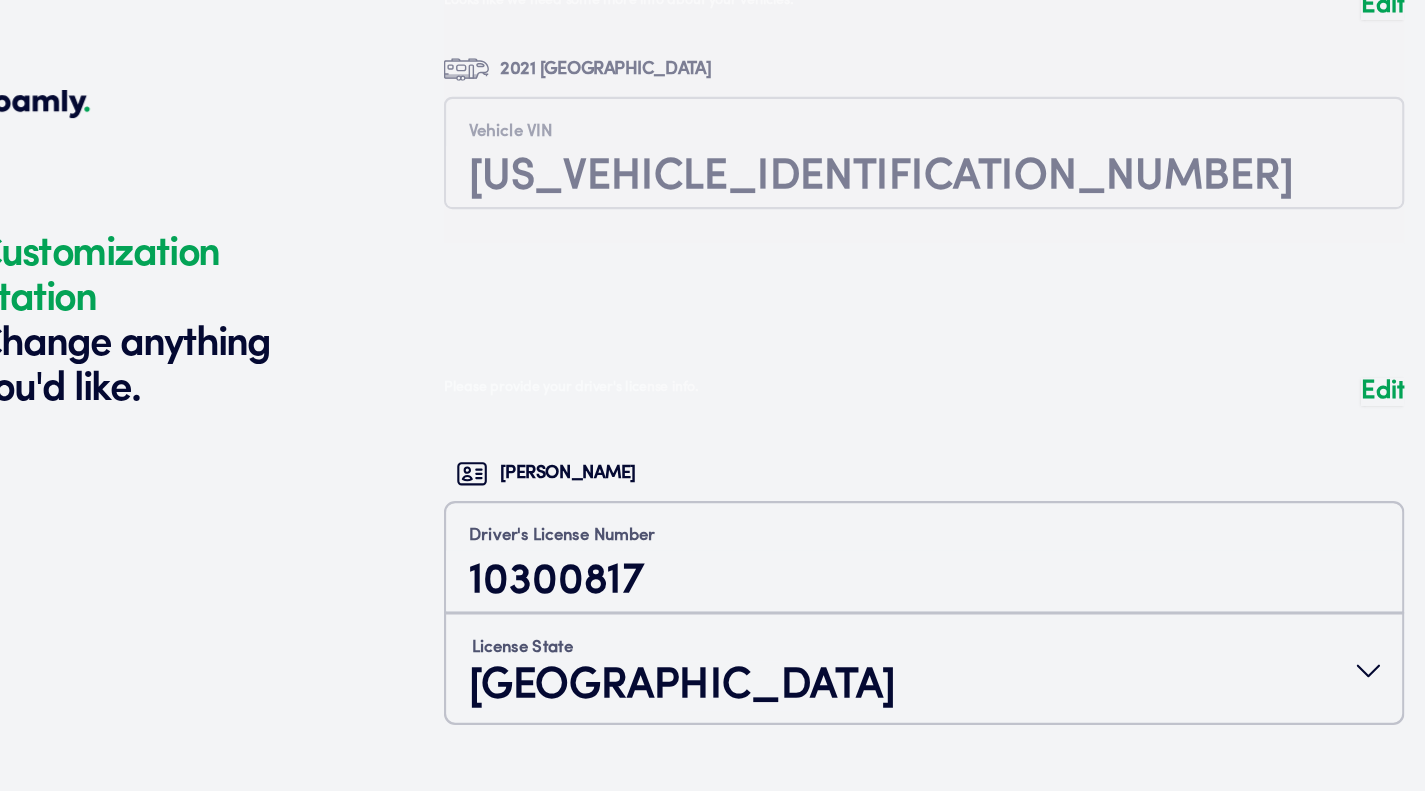 click at bounding box center (925, 505) 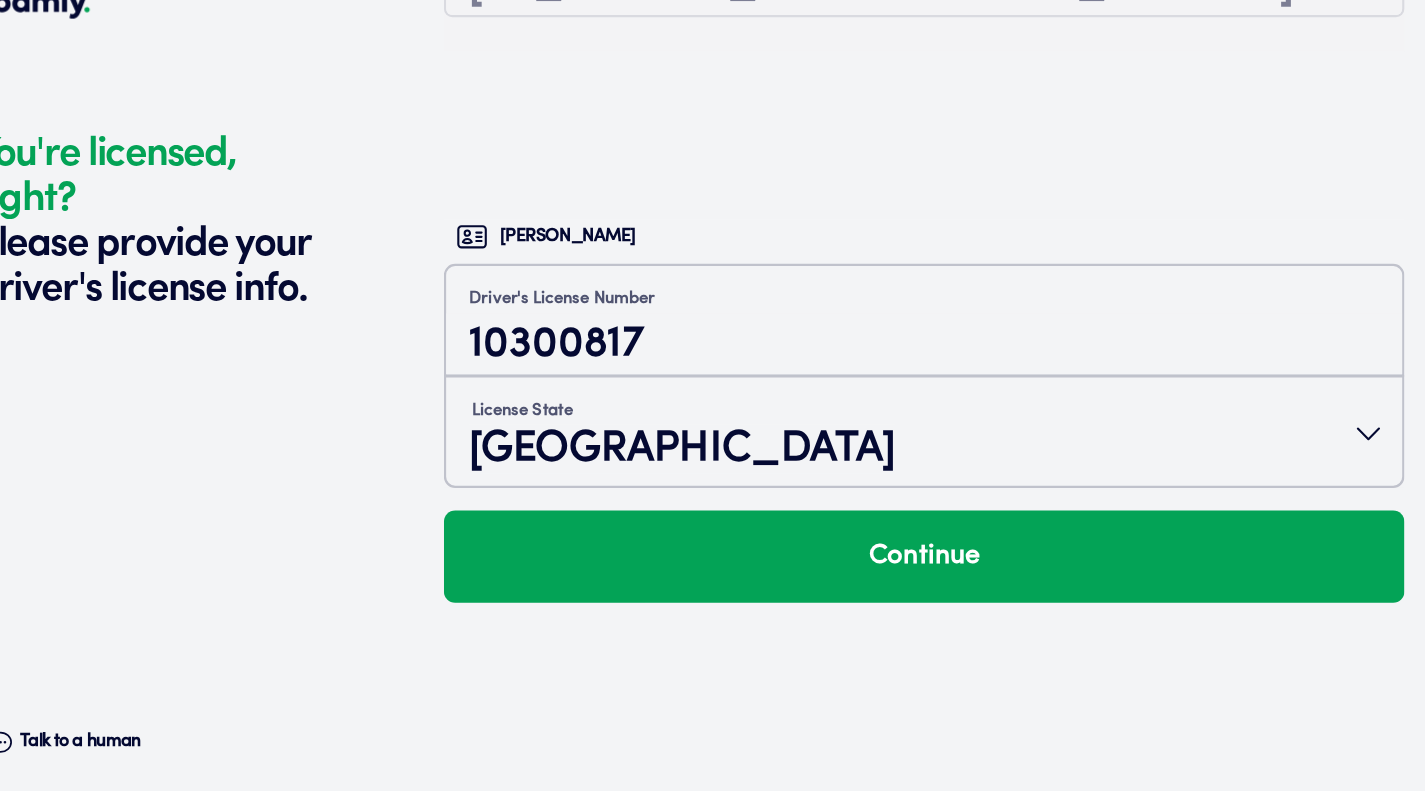 scroll, scrollTop: 5929, scrollLeft: 0, axis: vertical 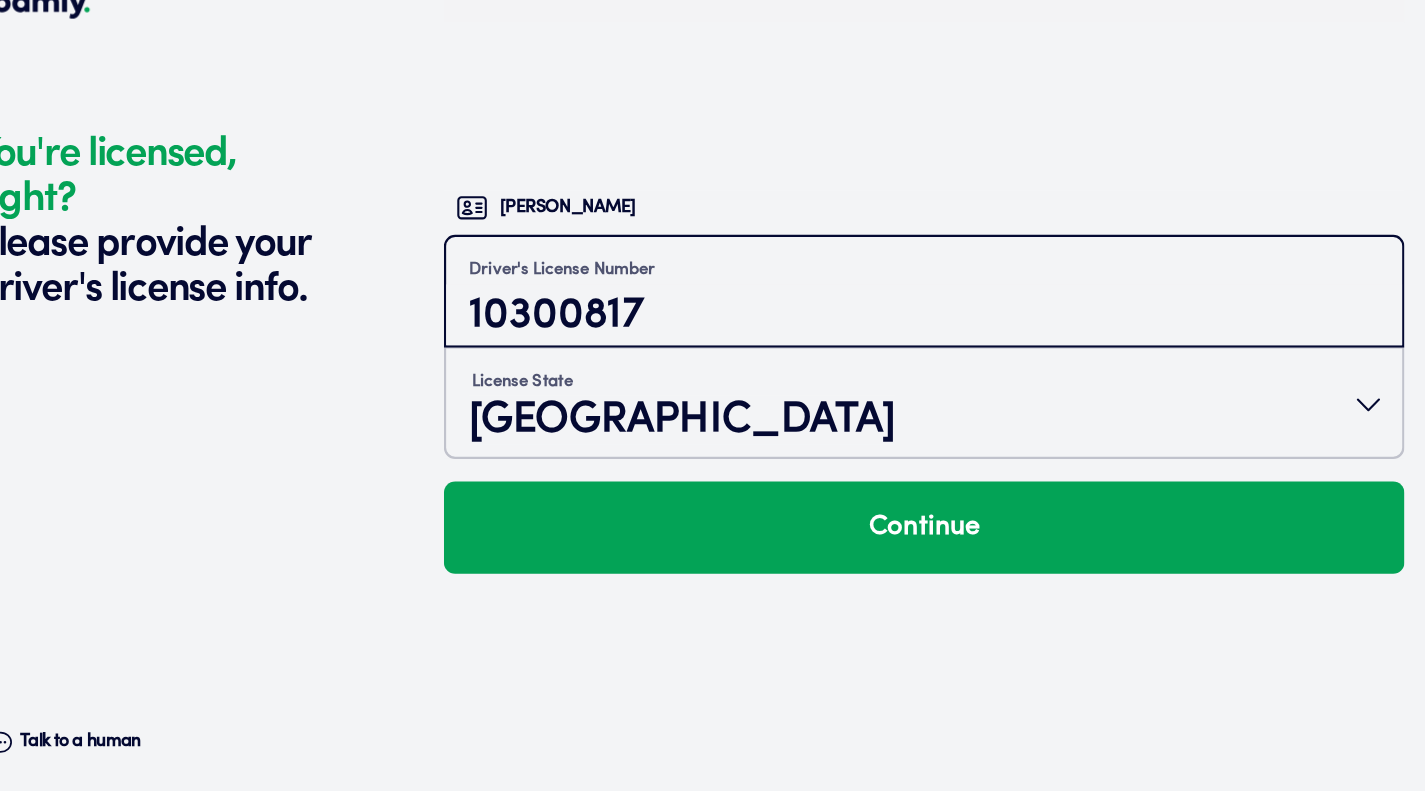 click on "10300817" at bounding box center [925, 368] 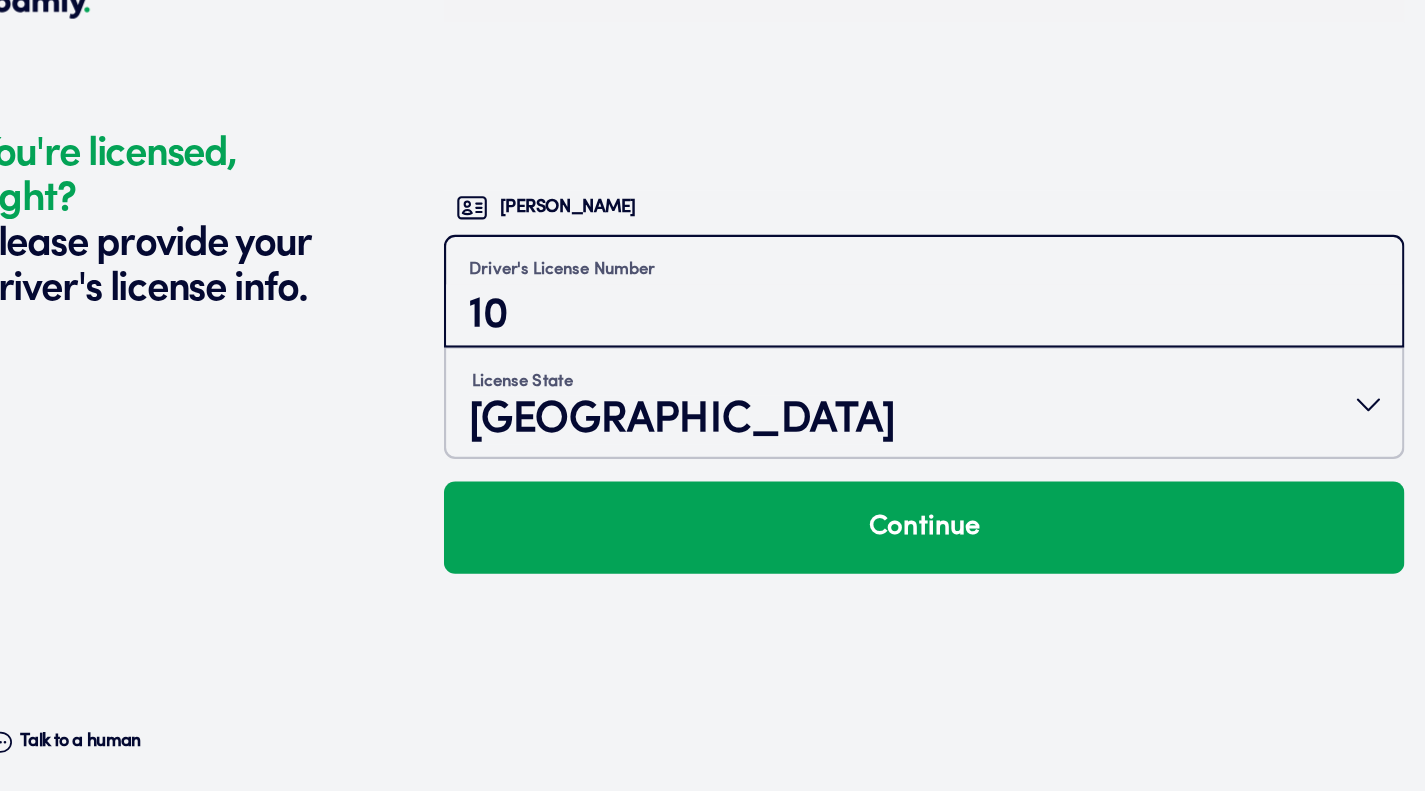 type on "1" 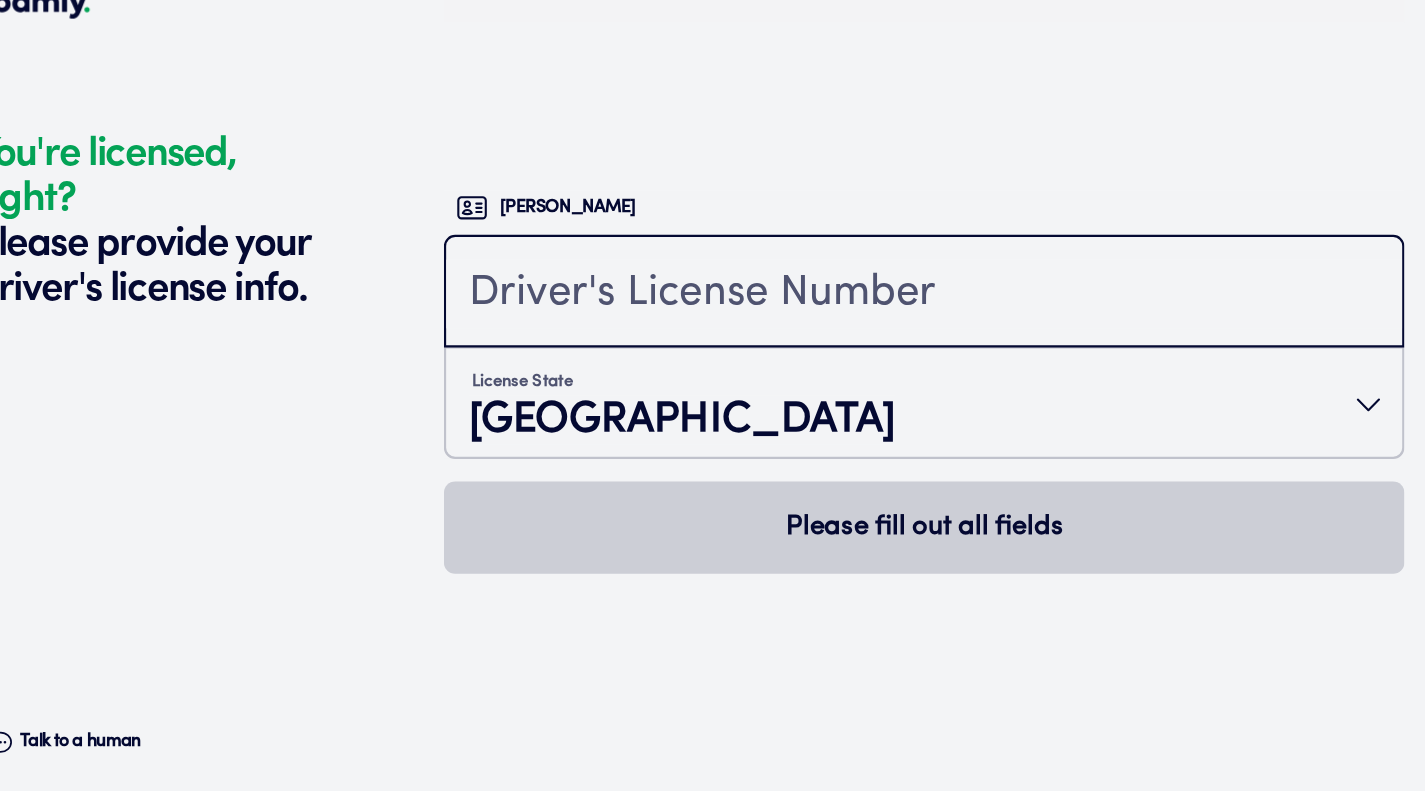 type 